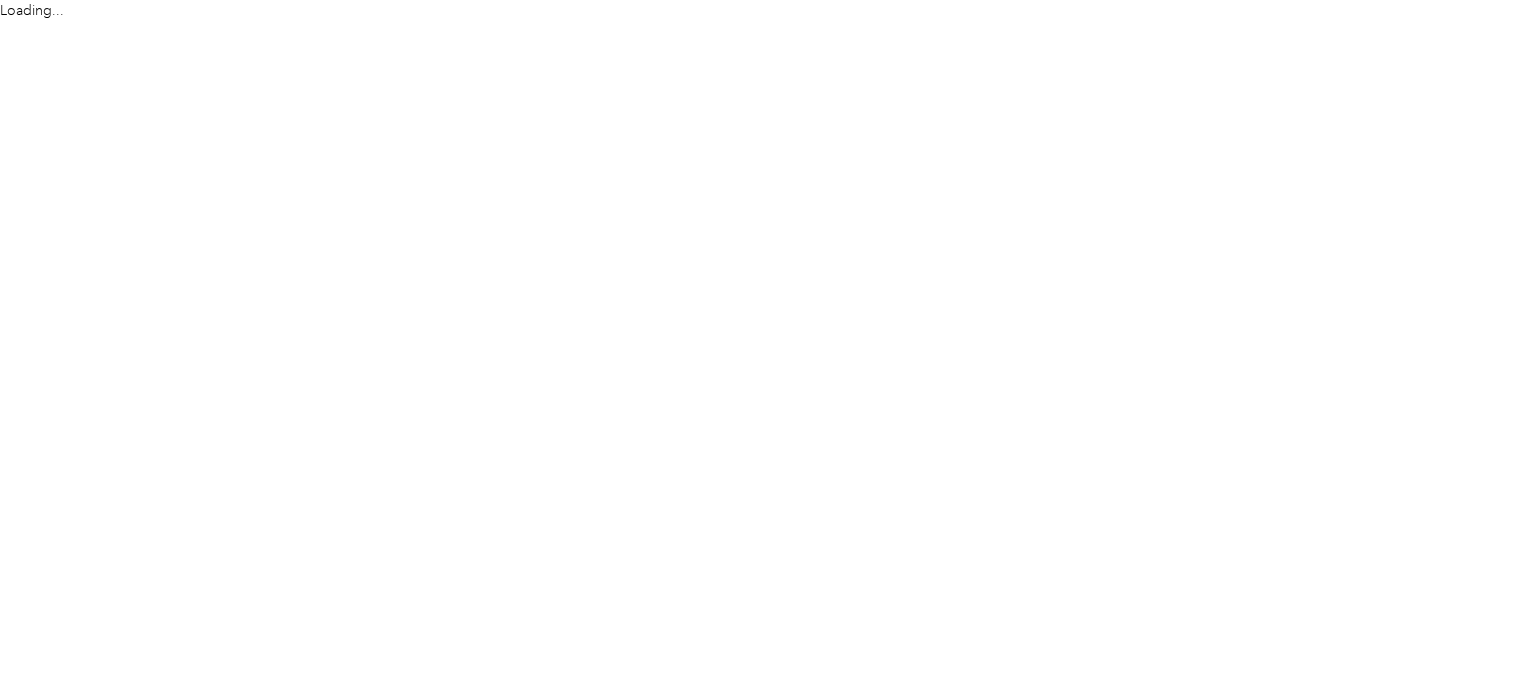 scroll, scrollTop: 0, scrollLeft: 0, axis: both 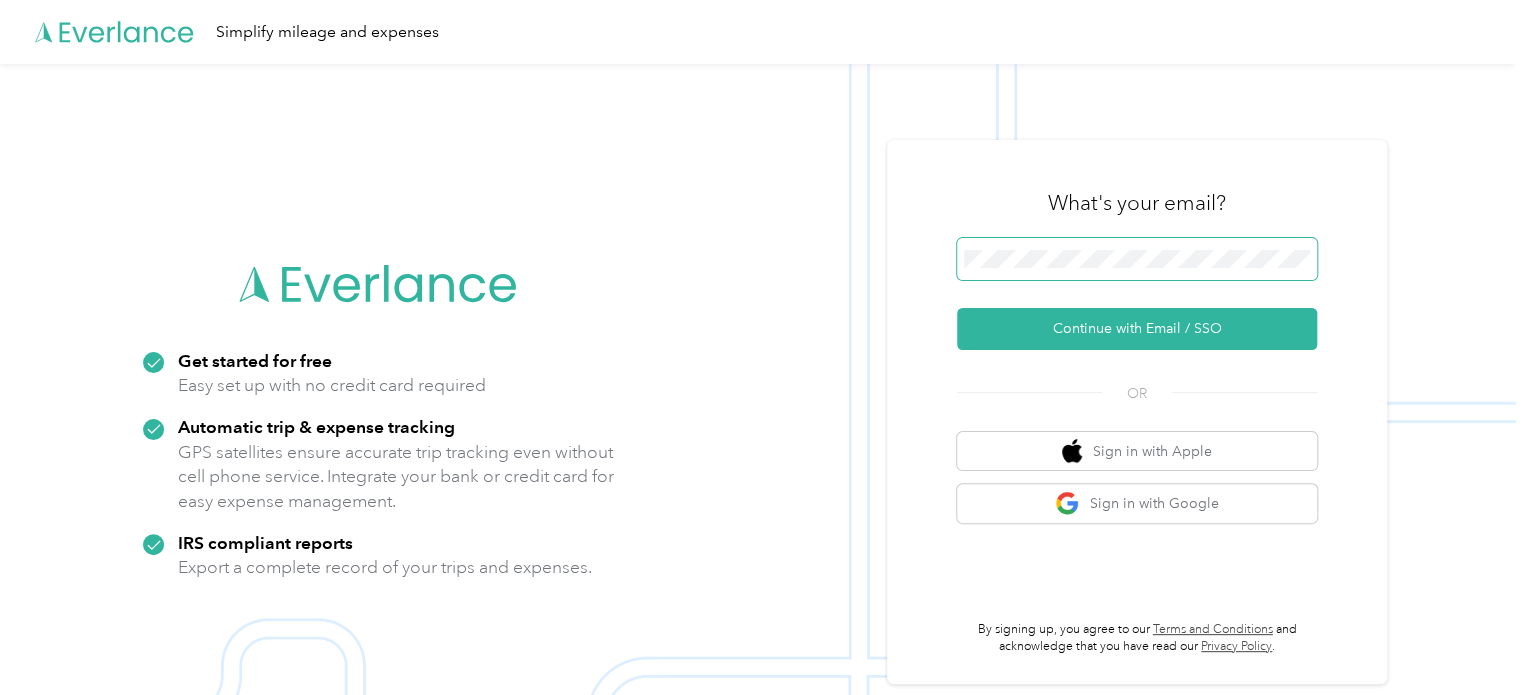 click at bounding box center (1137, 259) 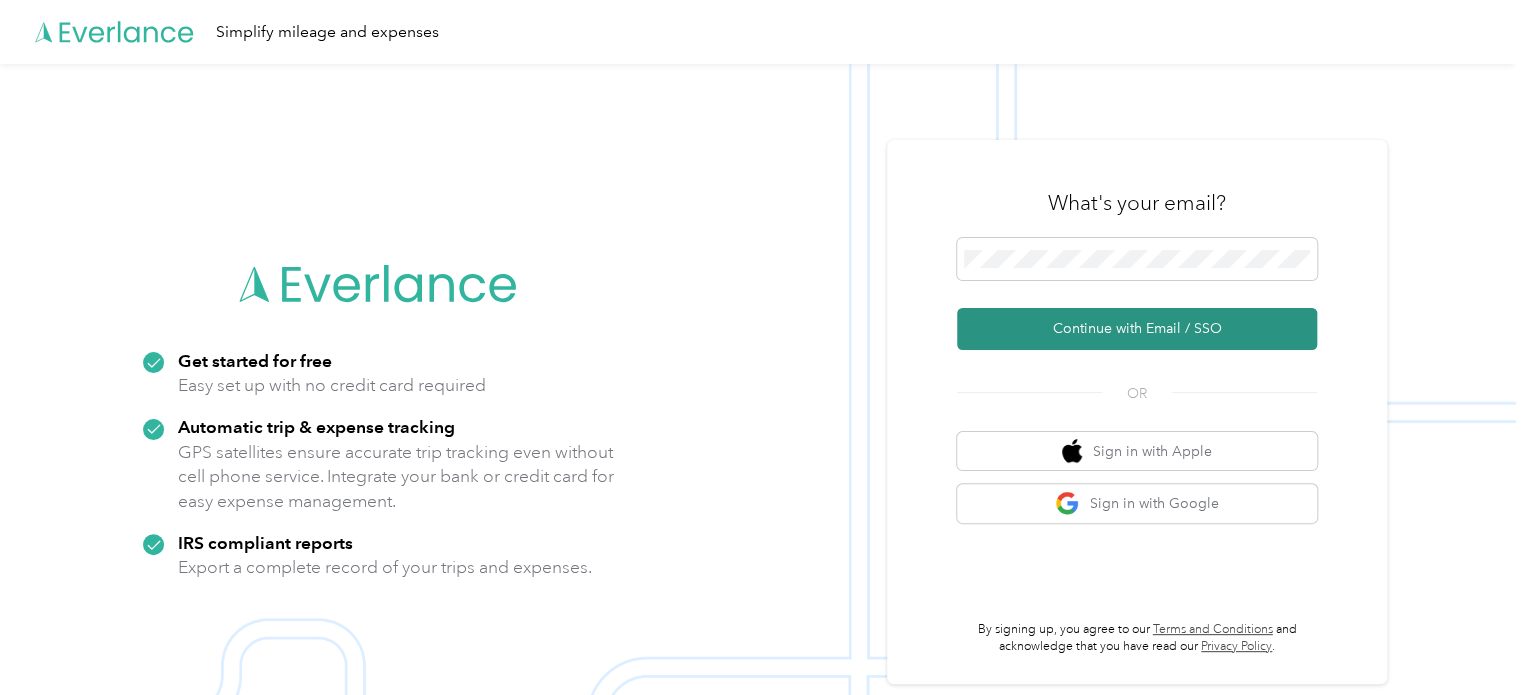 click on "Continue with Email / SSO" at bounding box center (1137, 329) 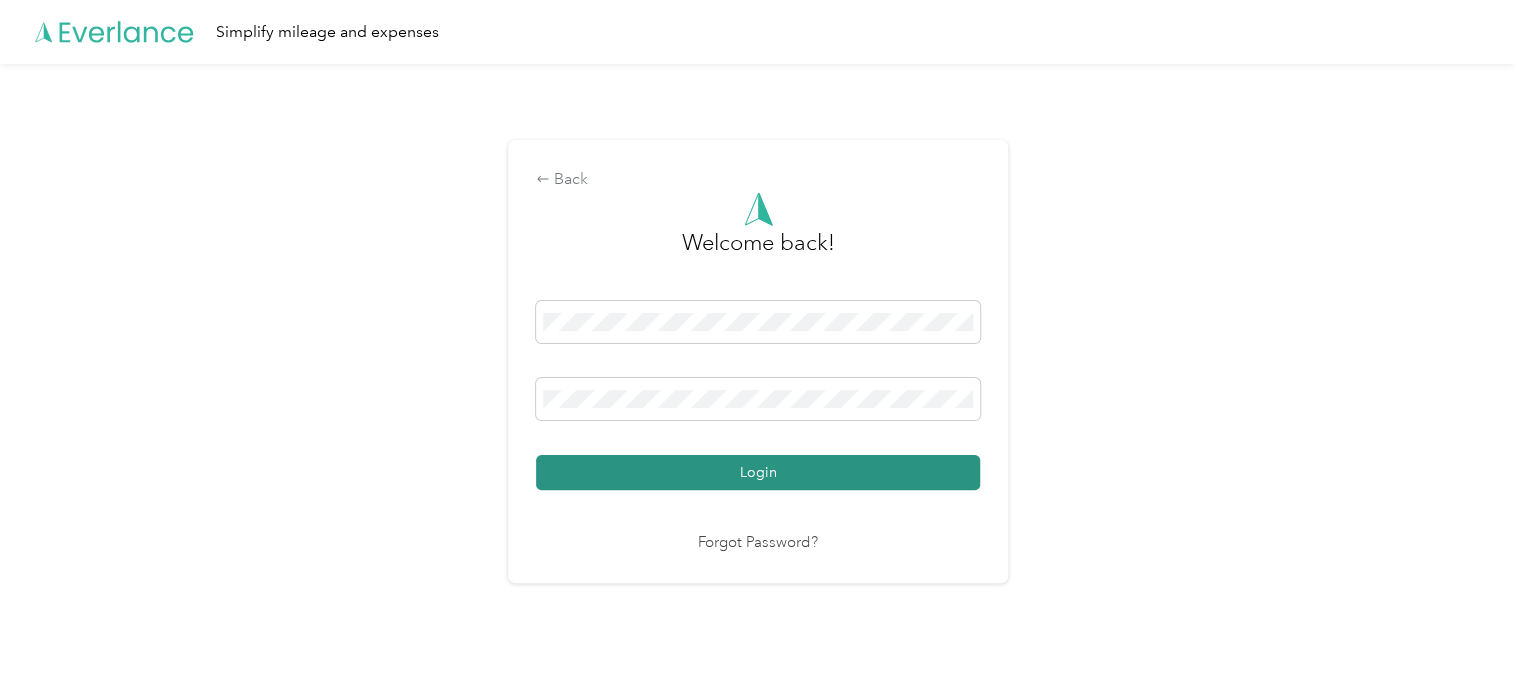click on "Login" at bounding box center (758, 472) 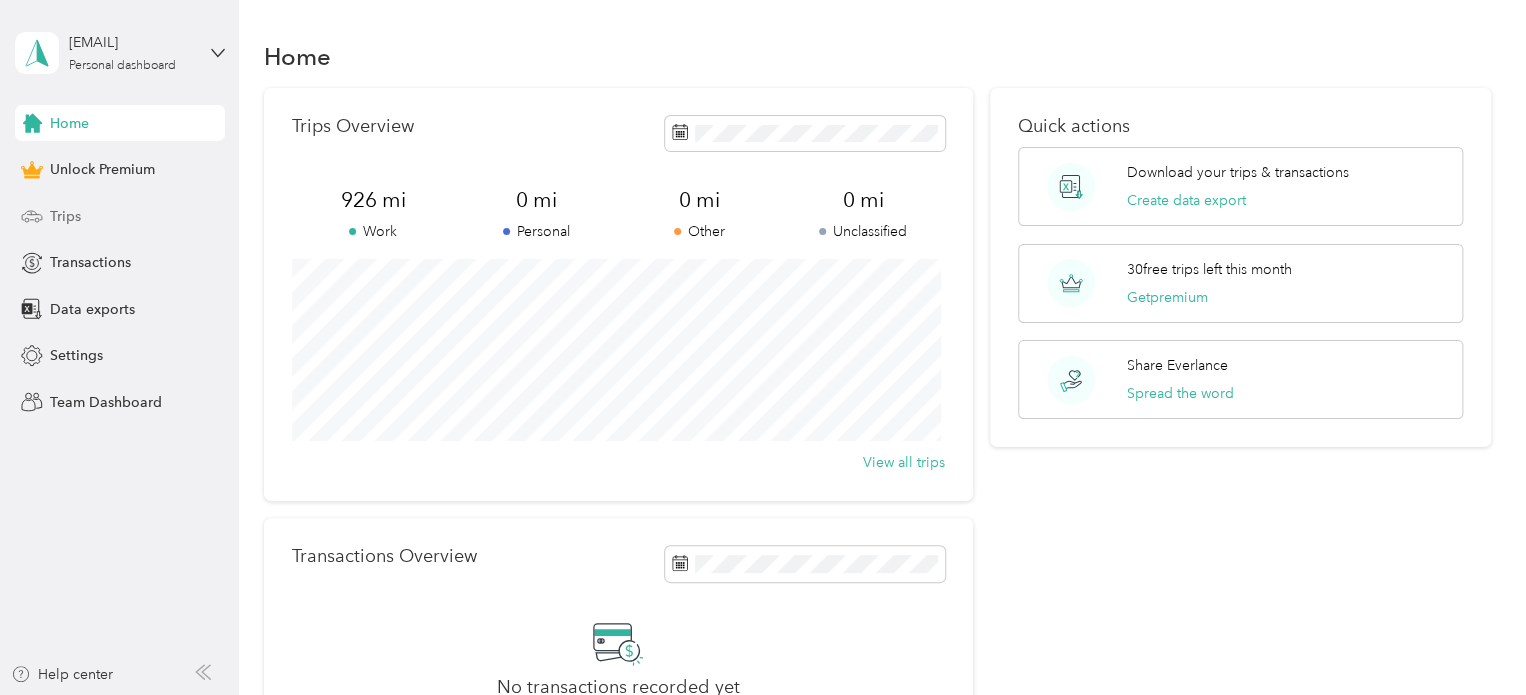 click on "Trips" at bounding box center [65, 216] 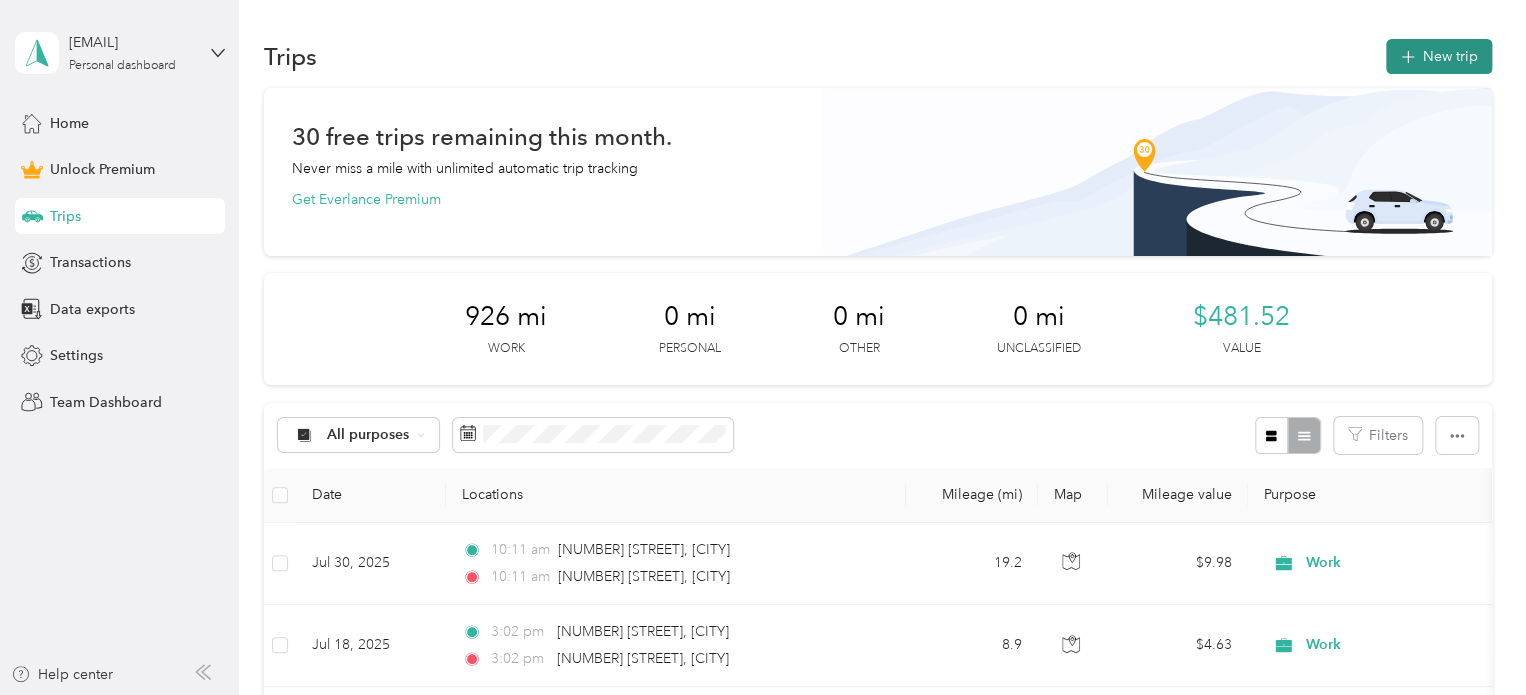 click 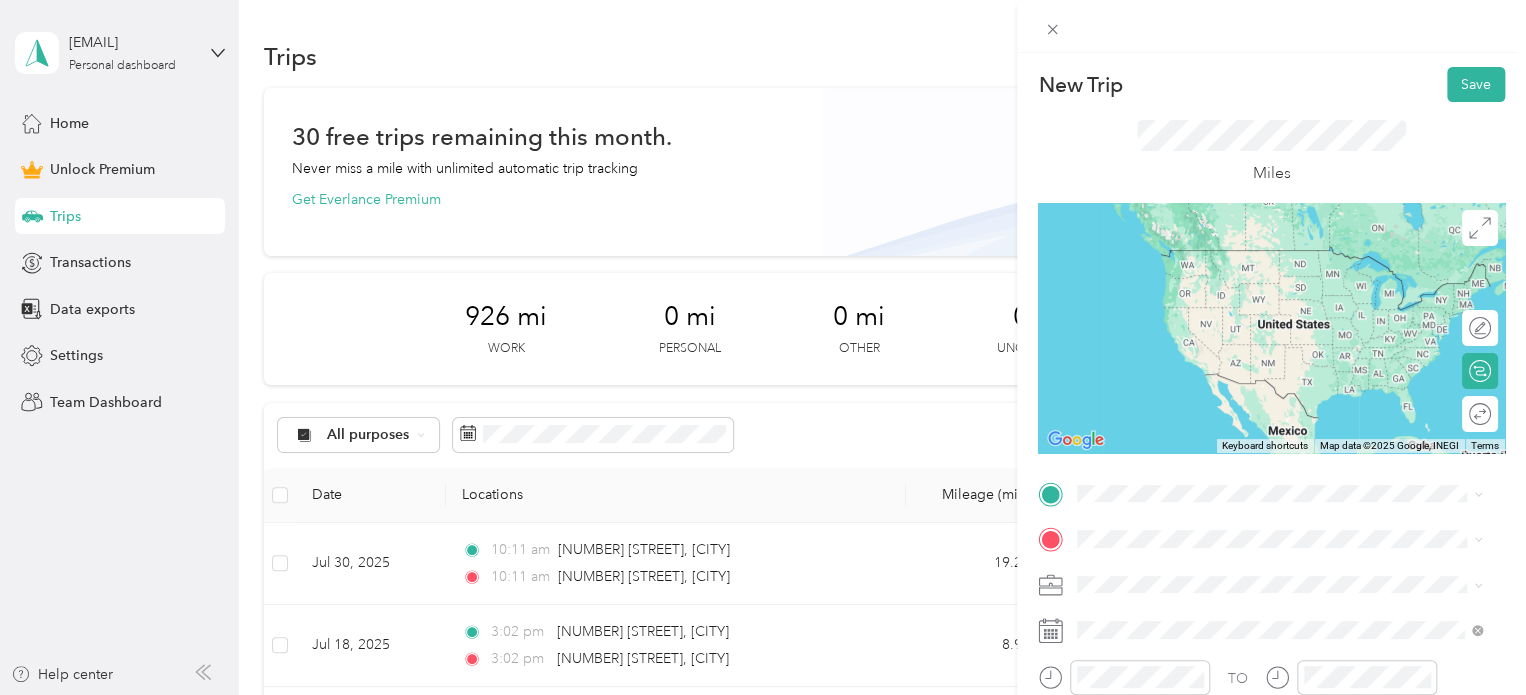 click on "[NUMBER] [STREET]
[CITY], [STATE] [POSTAL_CODE], [COUNTRY]" at bounding box center (1259, 258) 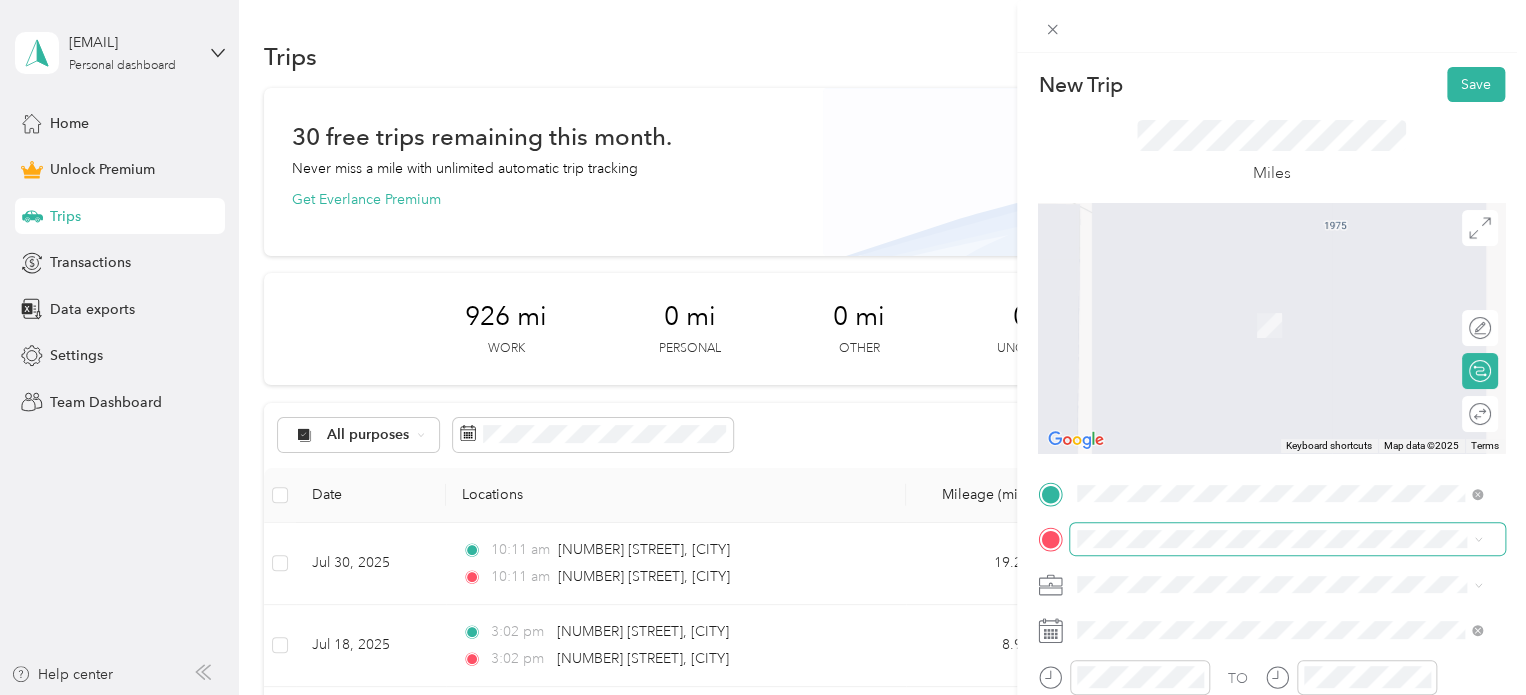 click at bounding box center [1287, 539] 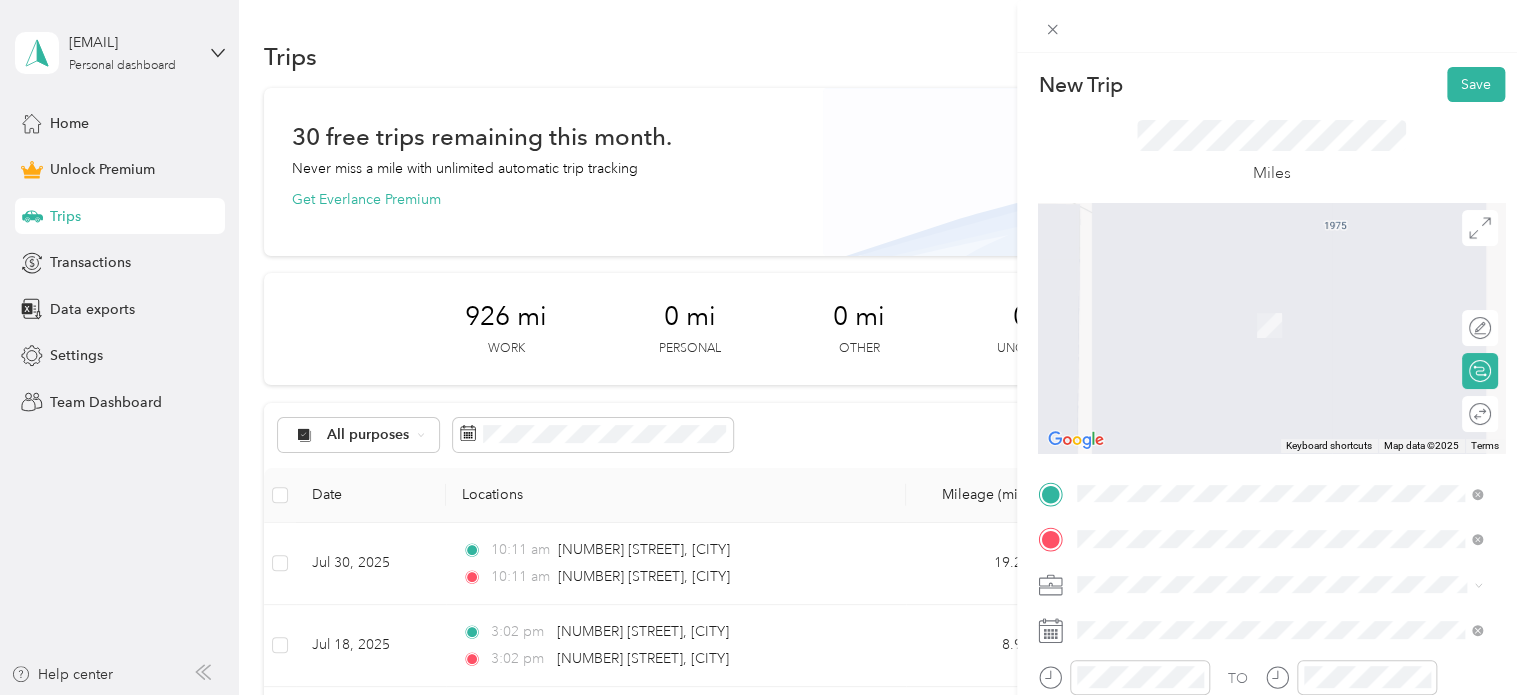 click on "[NUMBER] [STREET]
[CITY], [STATE] [POSTAL_CODE], [COUNTRY]
[NUMBER] [STREET]
[CITY], [STATE] [POSTAL_CODE], [COUNTRY]
[NUMBER] [STREET]
[CITY], [STATE] [POSTAL_CODE], [COUNTRY]
[NUMBER] [STREET]
[CITY], [STATE] [POSTAL_CODE], [COUNTRY]
[NUMBER] [STREET]
[CITY], [STATE] [POSTAL_CODE], [COUNTRY]" at bounding box center [758, 695] 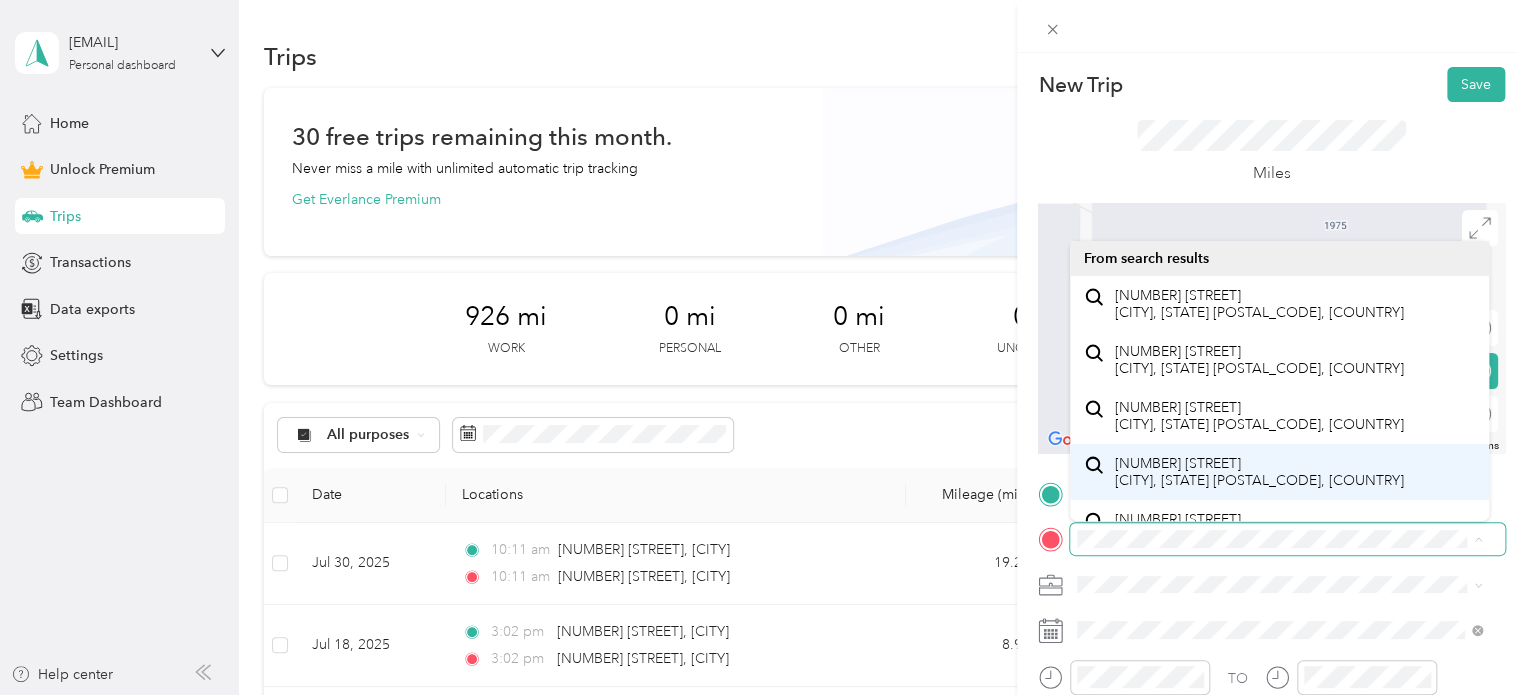 scroll, scrollTop: 34, scrollLeft: 0, axis: vertical 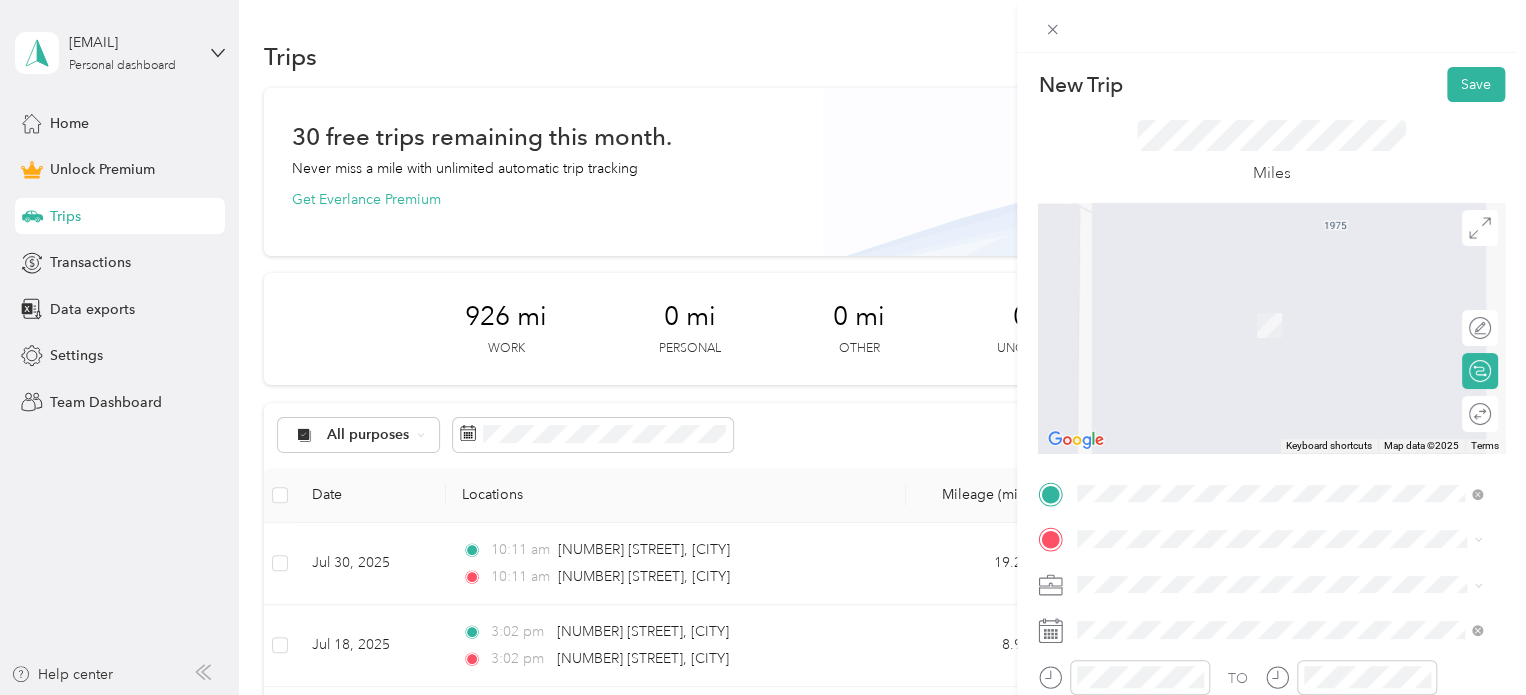 click on "[NUMBER] [STREET]
[CITY], [STATE] [POSTAL_CODE], [COUNTRY]" at bounding box center [1259, 494] 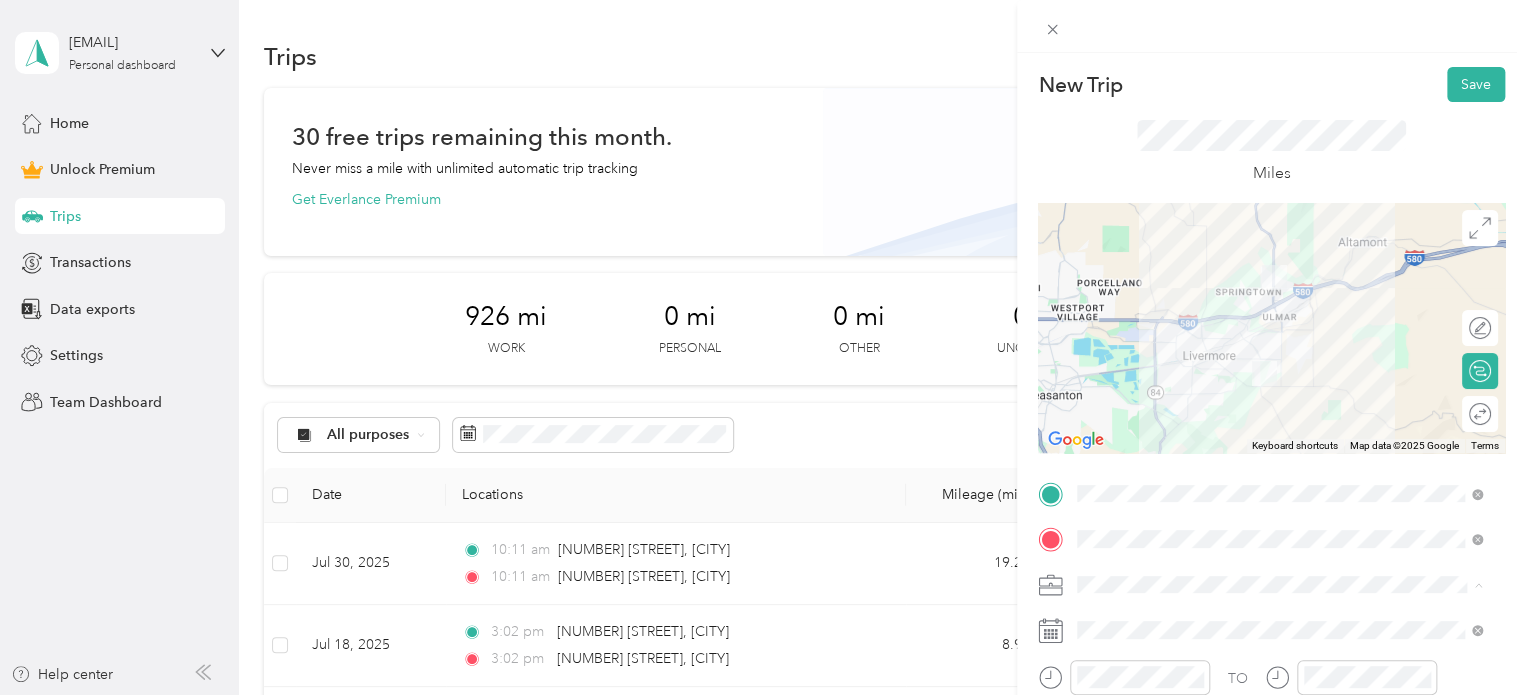 click on "Work" at bounding box center (1101, 304) 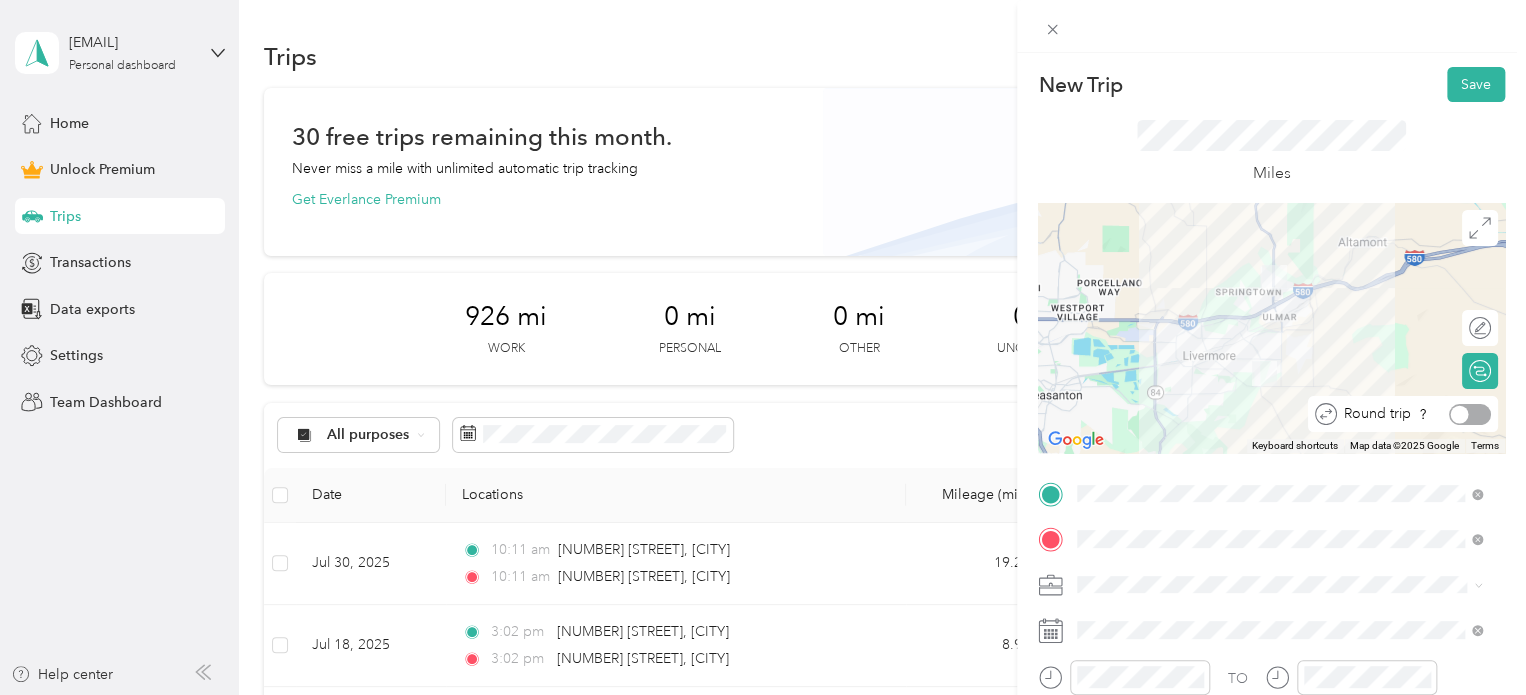 click at bounding box center [1470, 414] 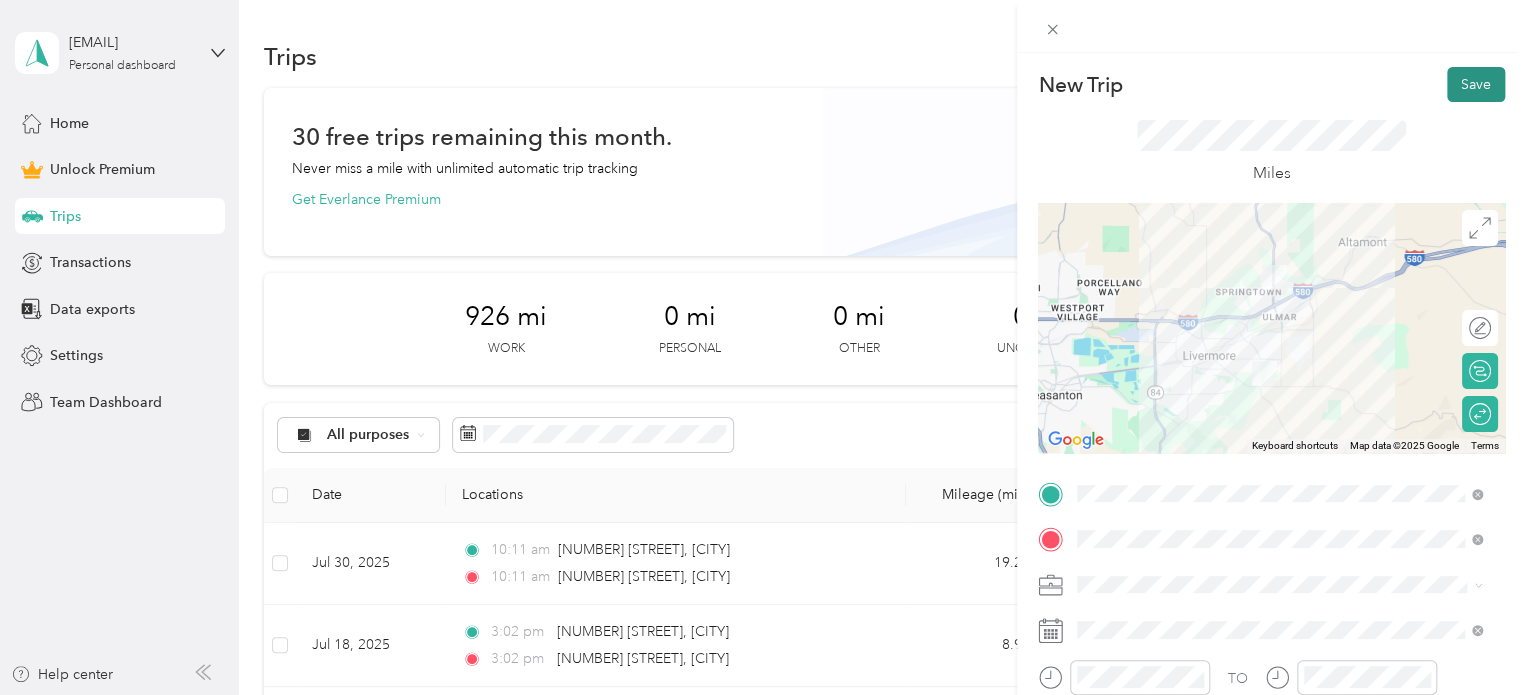 click on "Save" at bounding box center [1476, 84] 